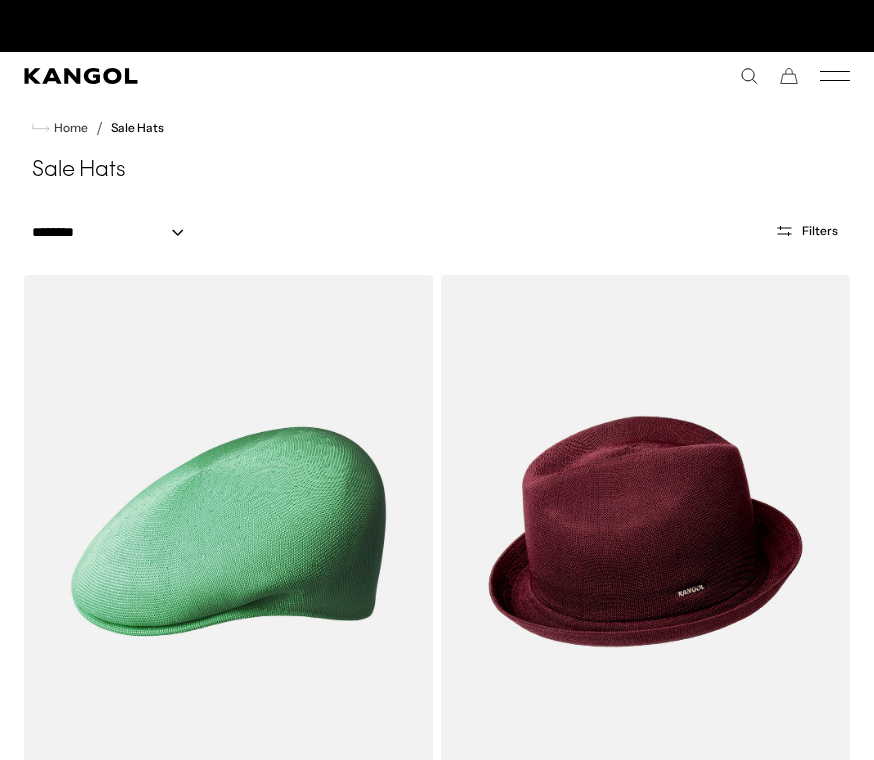 scroll, scrollTop: 83, scrollLeft: 0, axis: vertical 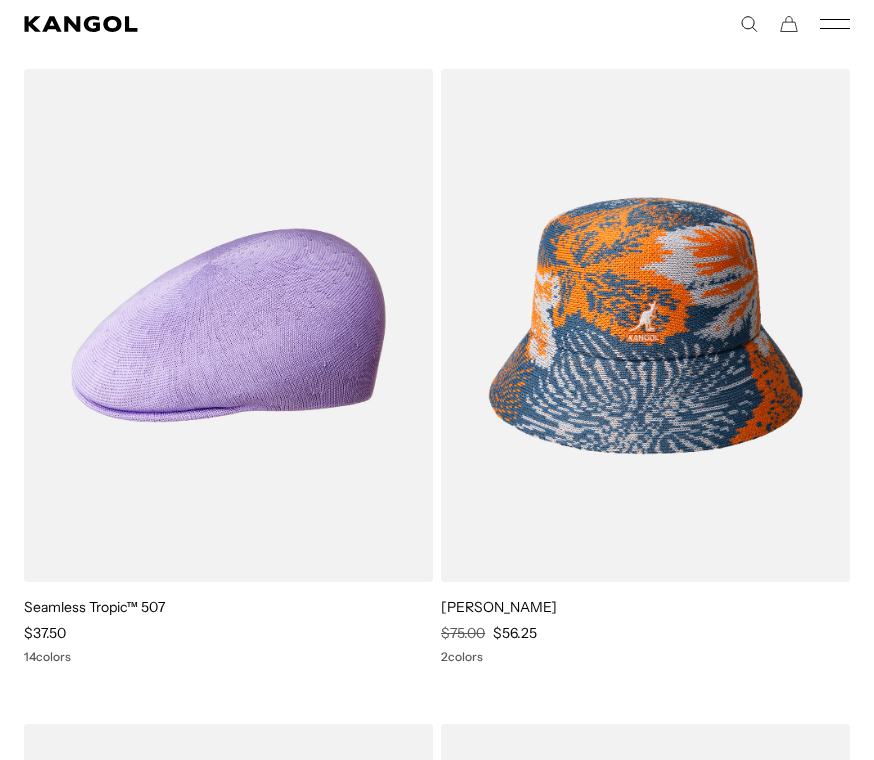 click at bounding box center [0, 0] 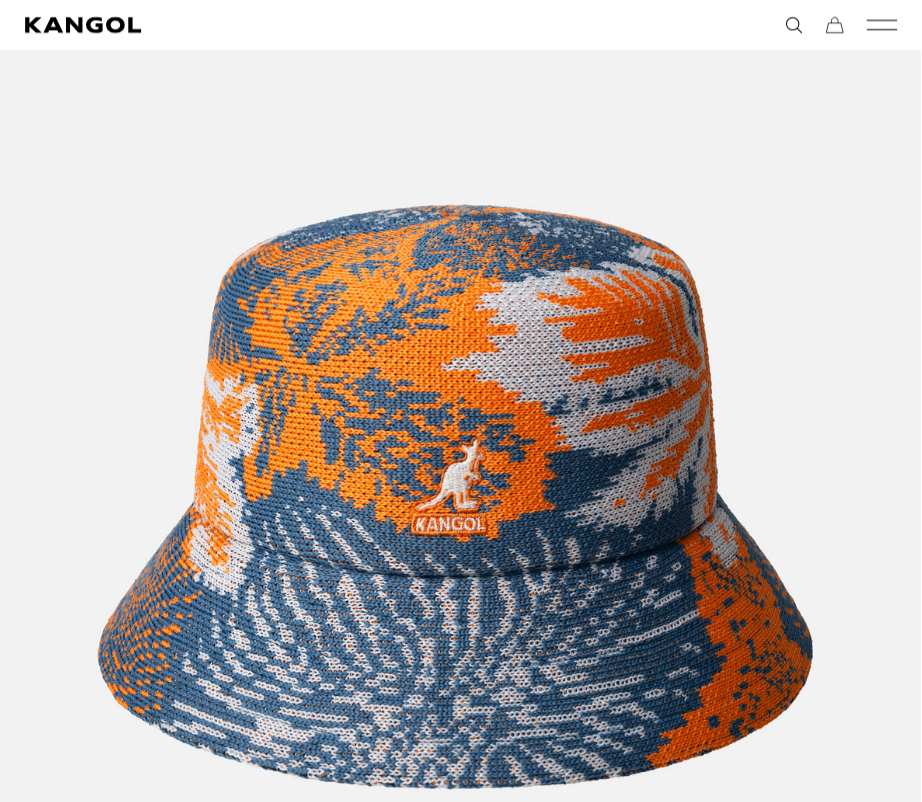 scroll, scrollTop: 320, scrollLeft: 0, axis: vertical 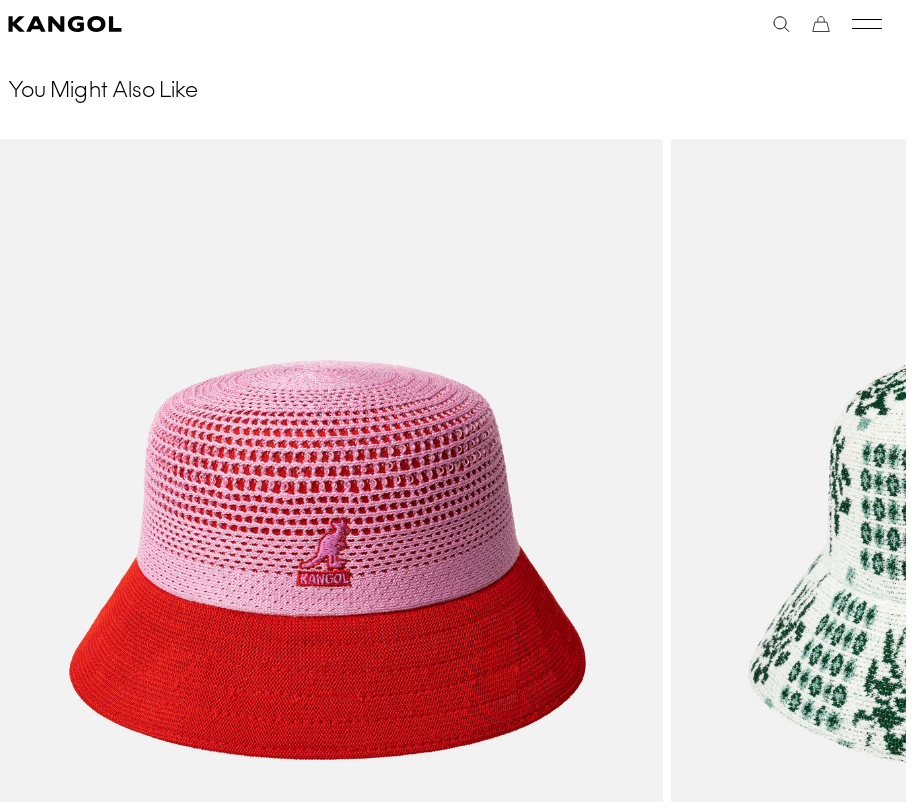 click at bounding box center (0, 0) 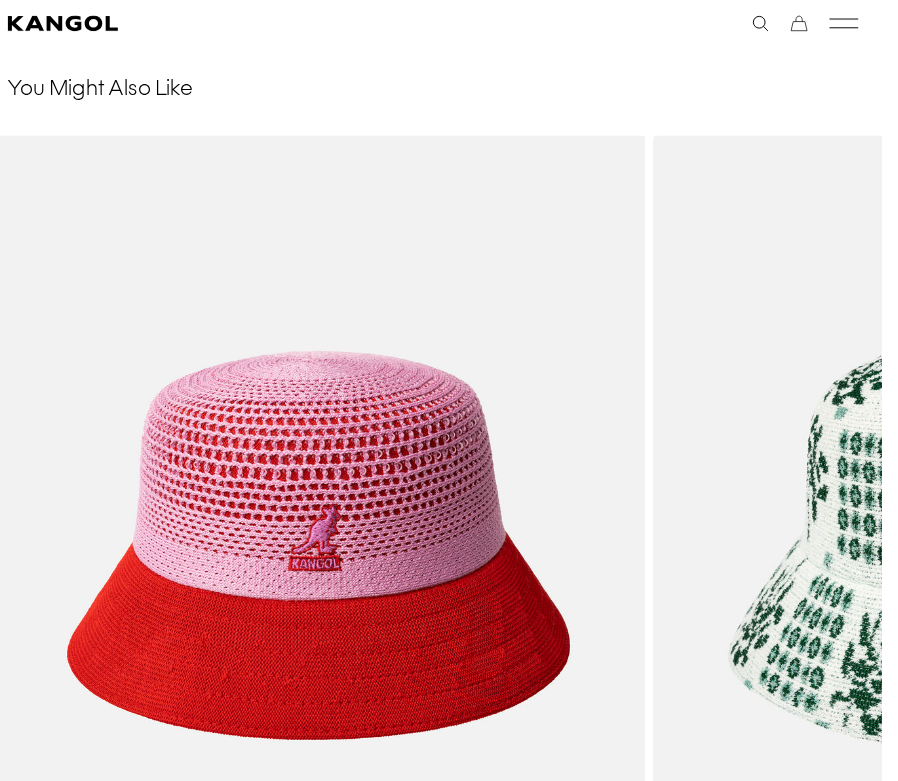 scroll, scrollTop: 2, scrollLeft: 0, axis: vertical 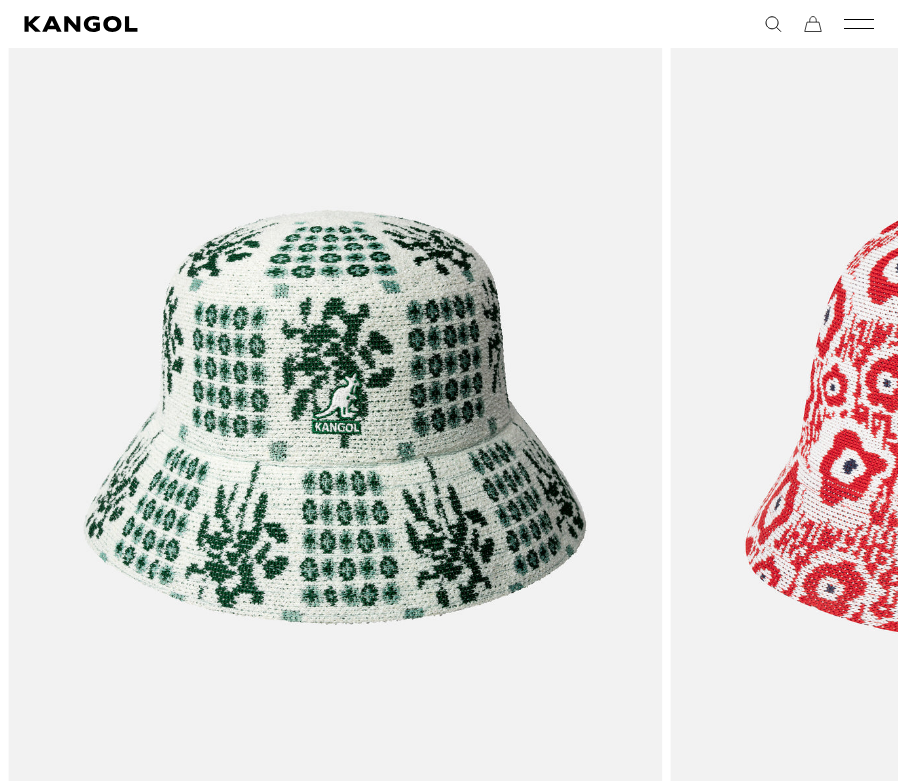 click at bounding box center (0, 0) 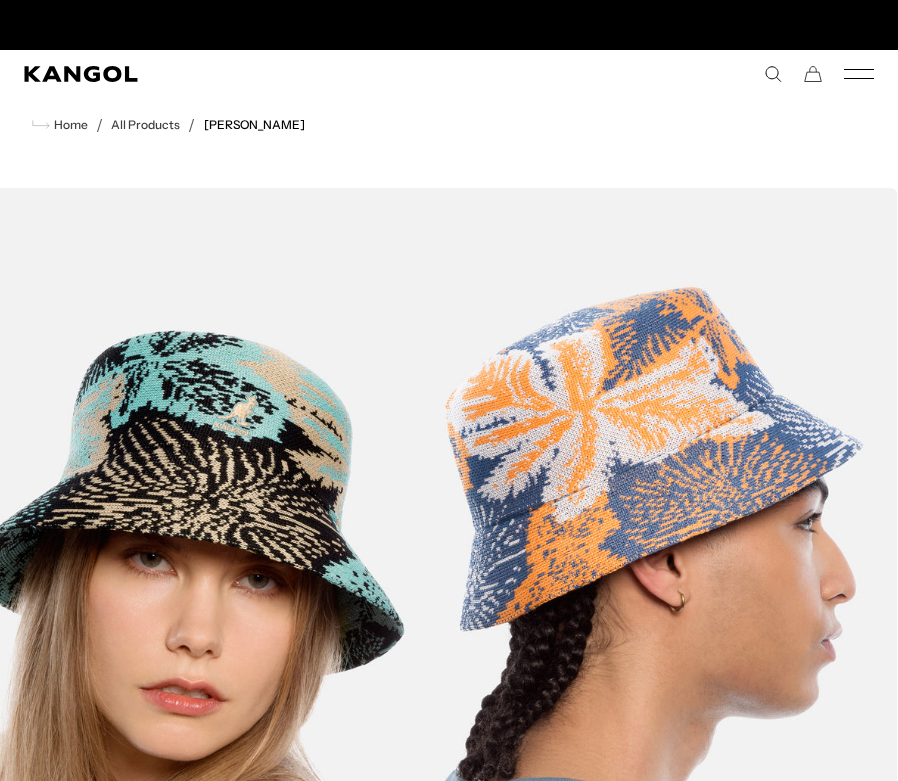 scroll, scrollTop: 0, scrollLeft: 412, axis: horizontal 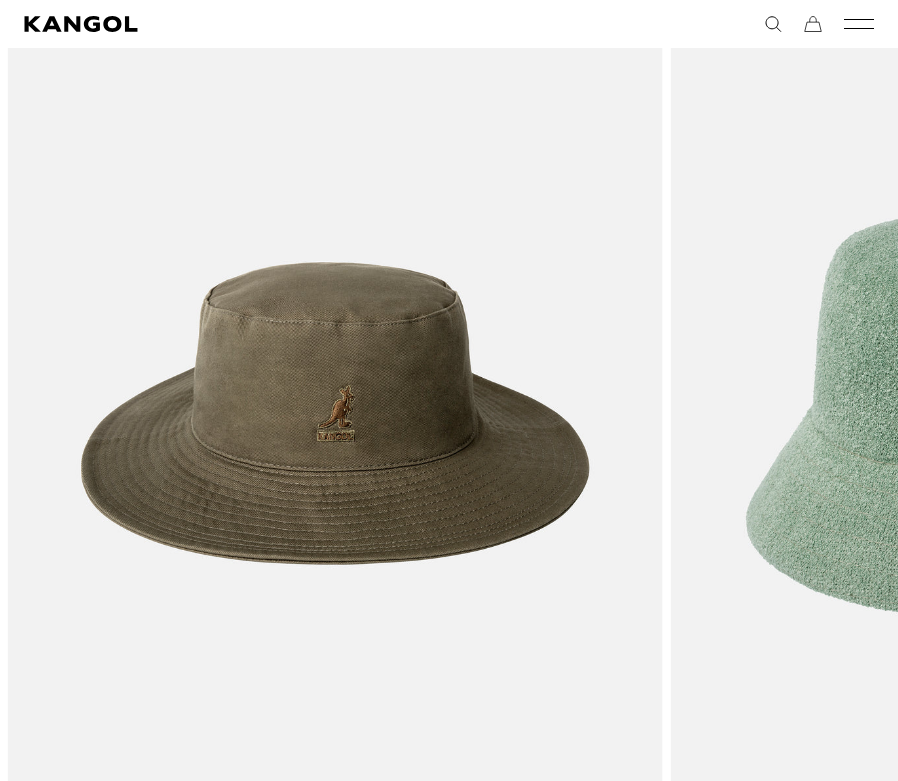 click at bounding box center [0, 0] 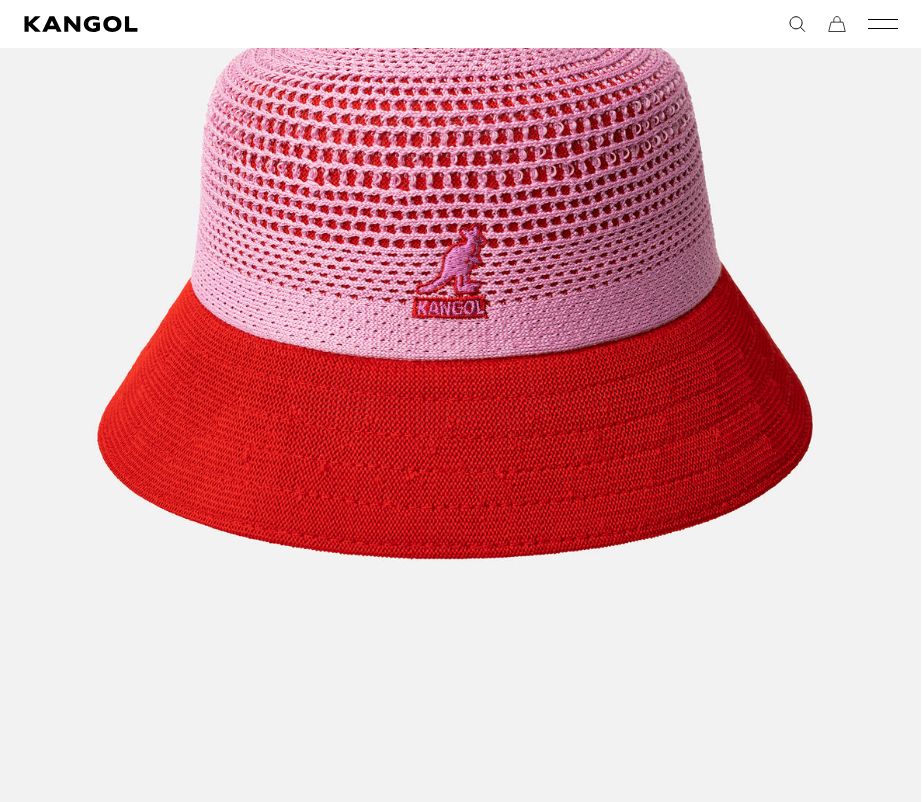 scroll, scrollTop: 503, scrollLeft: 0, axis: vertical 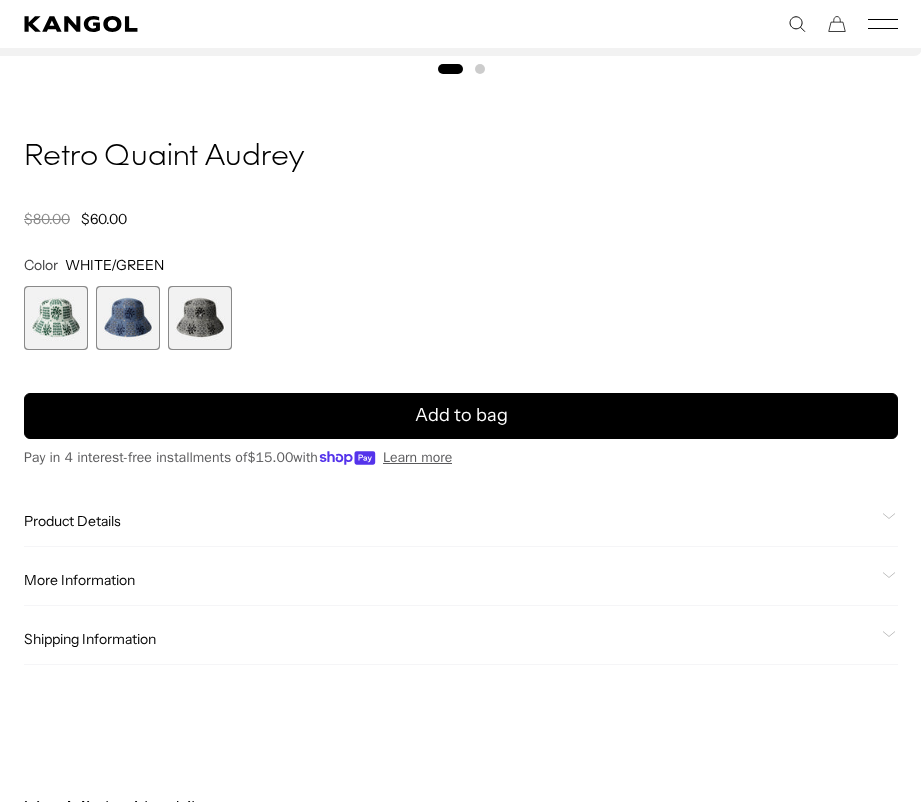 click on "Product Details" 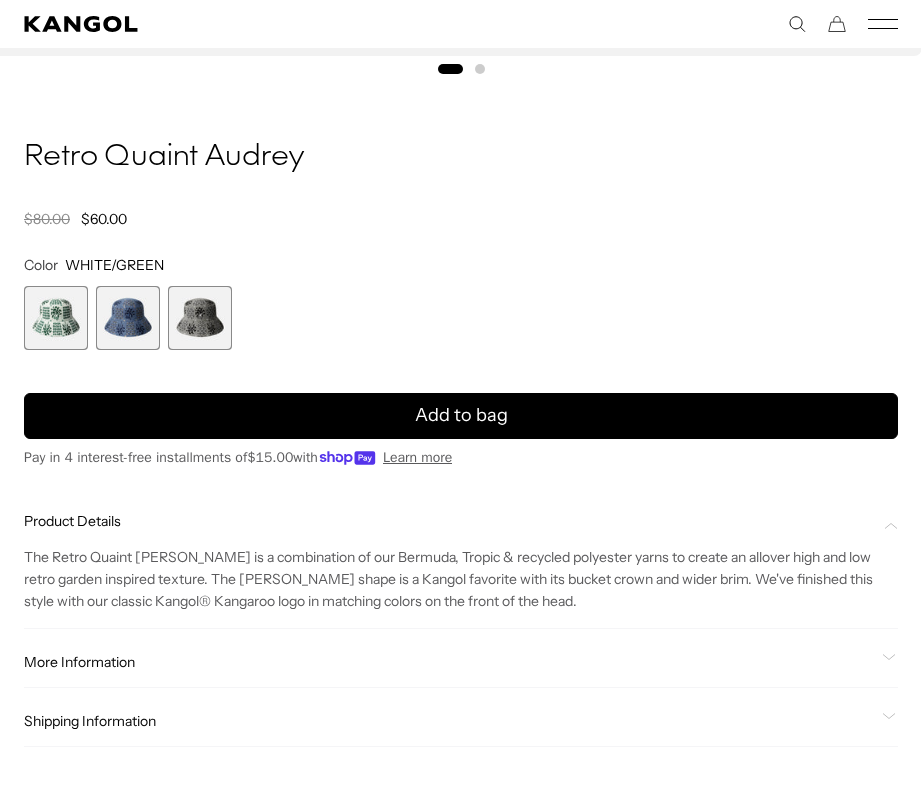 scroll, scrollTop: 0, scrollLeft: 0, axis: both 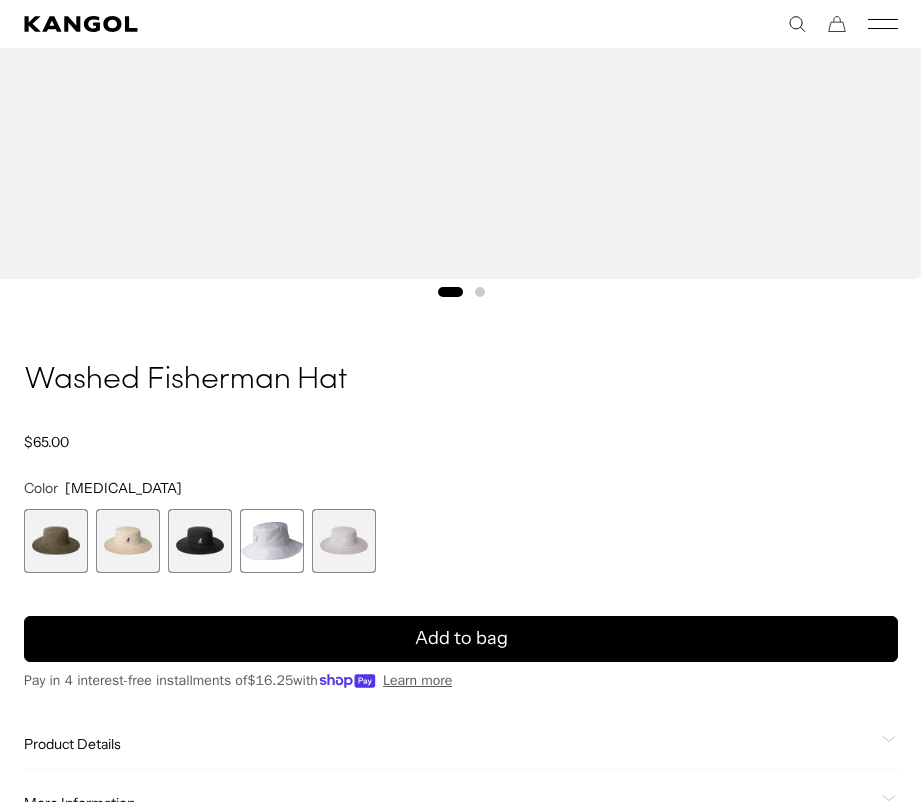 click at bounding box center (56, 541) 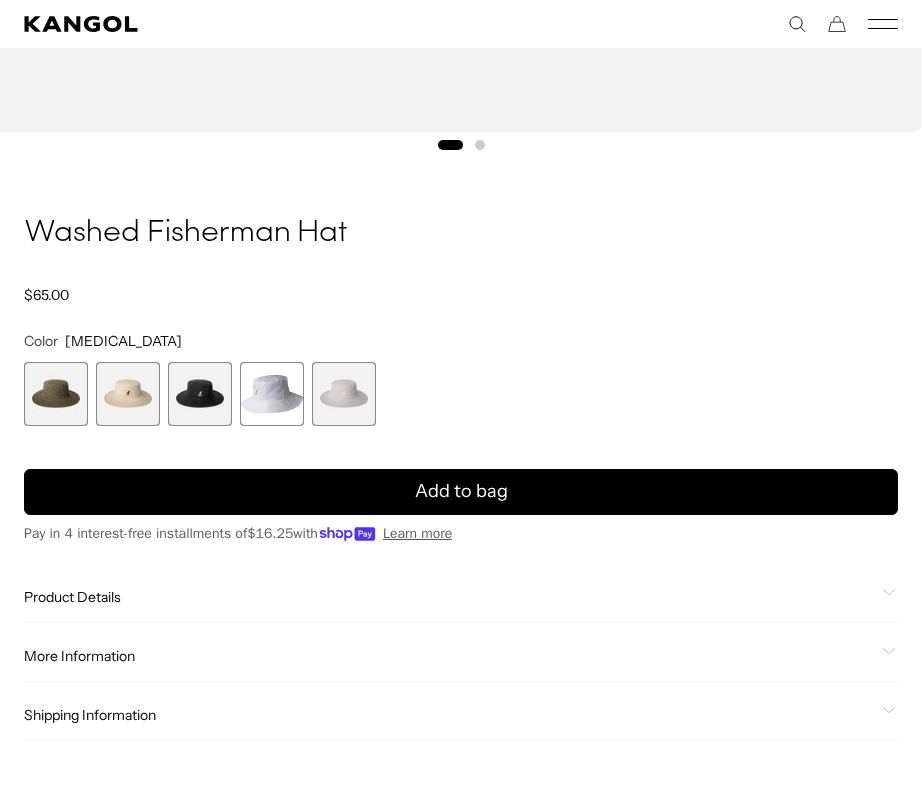 scroll, scrollTop: 1236, scrollLeft: 0, axis: vertical 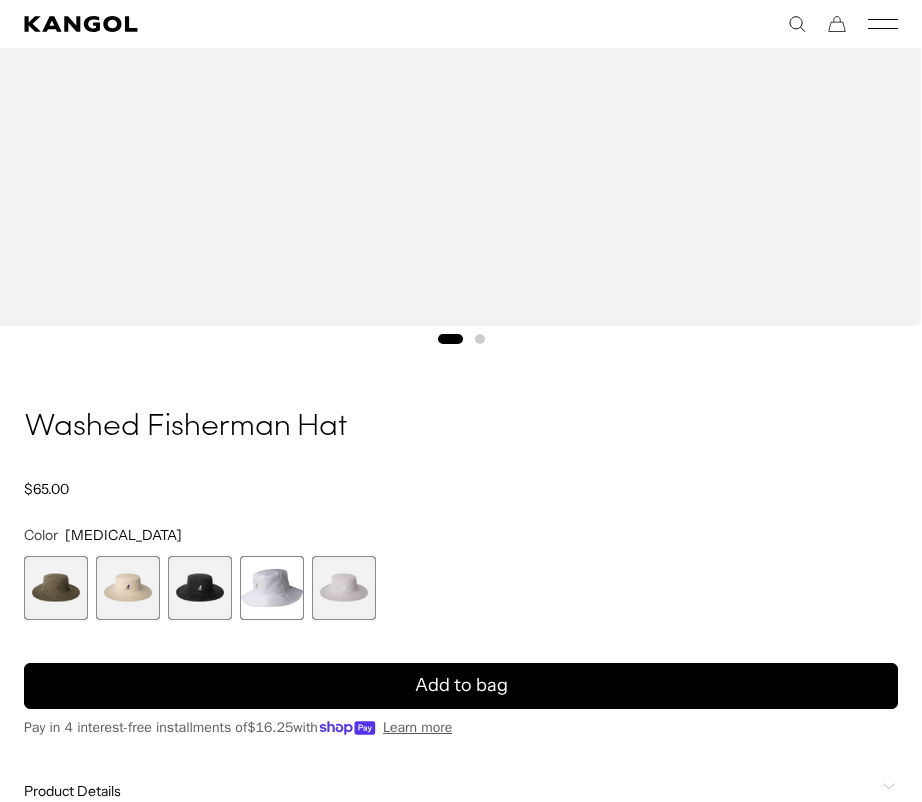 click on "Add to bag" at bounding box center (461, 685) 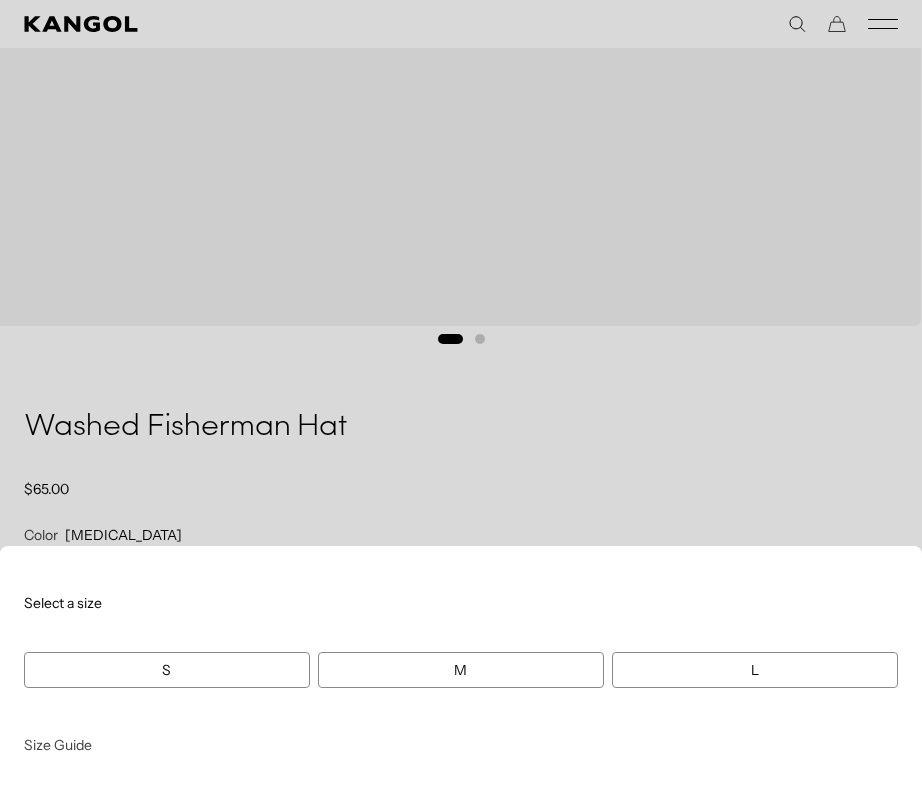 click on "S" at bounding box center (167, 670) 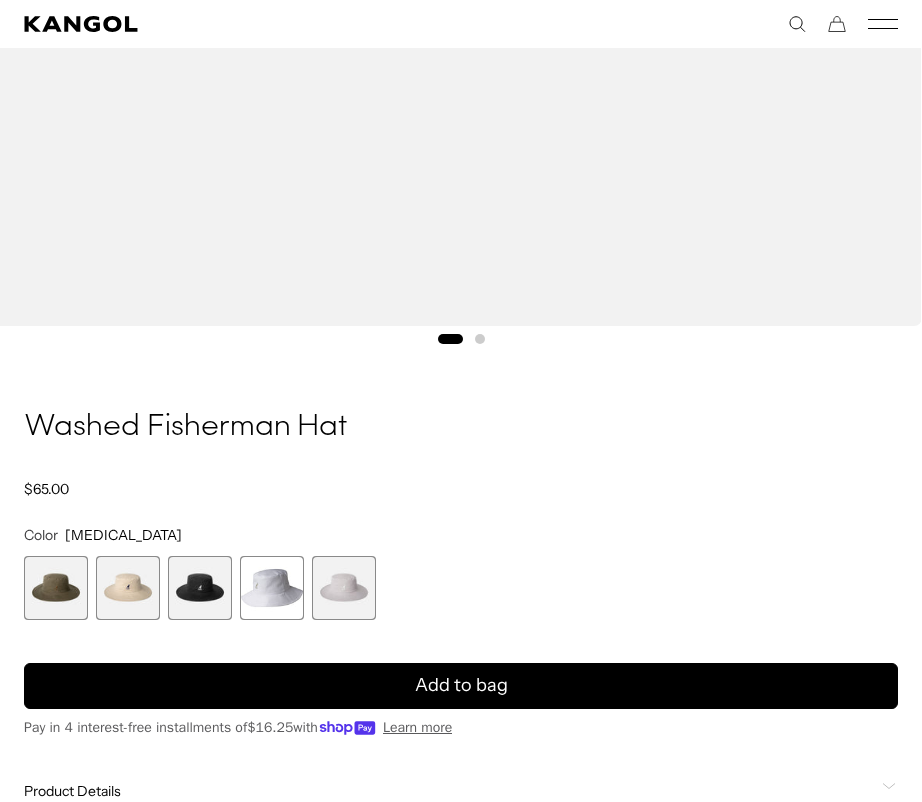 scroll, scrollTop: 0, scrollLeft: 412, axis: horizontal 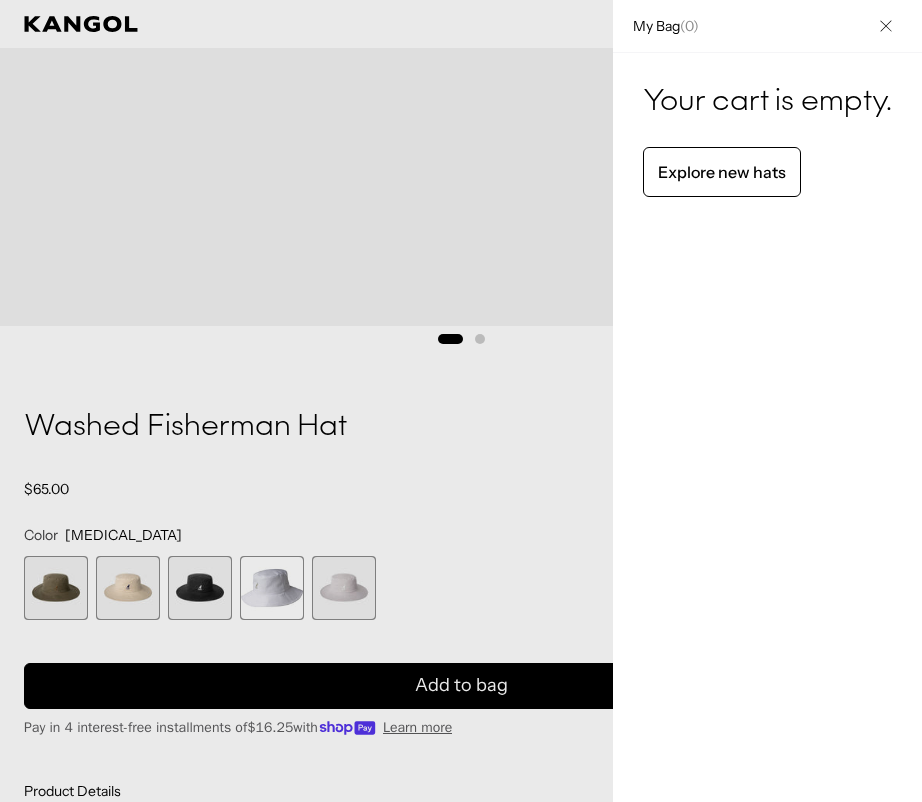 click at bounding box center (461, 401) 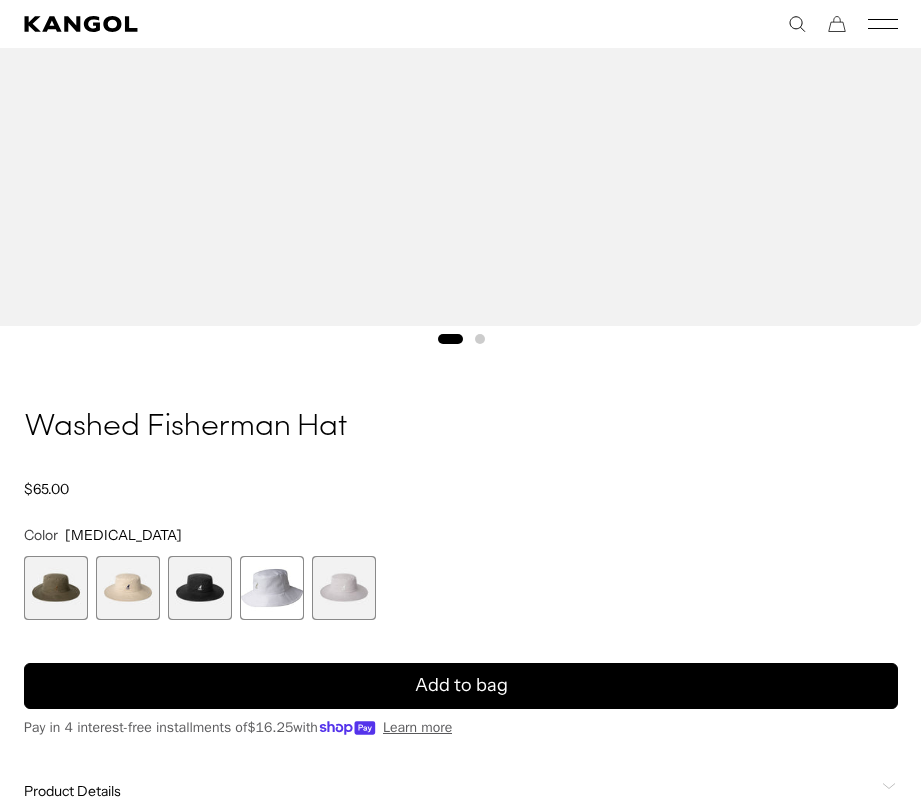scroll, scrollTop: 0, scrollLeft: 0, axis: both 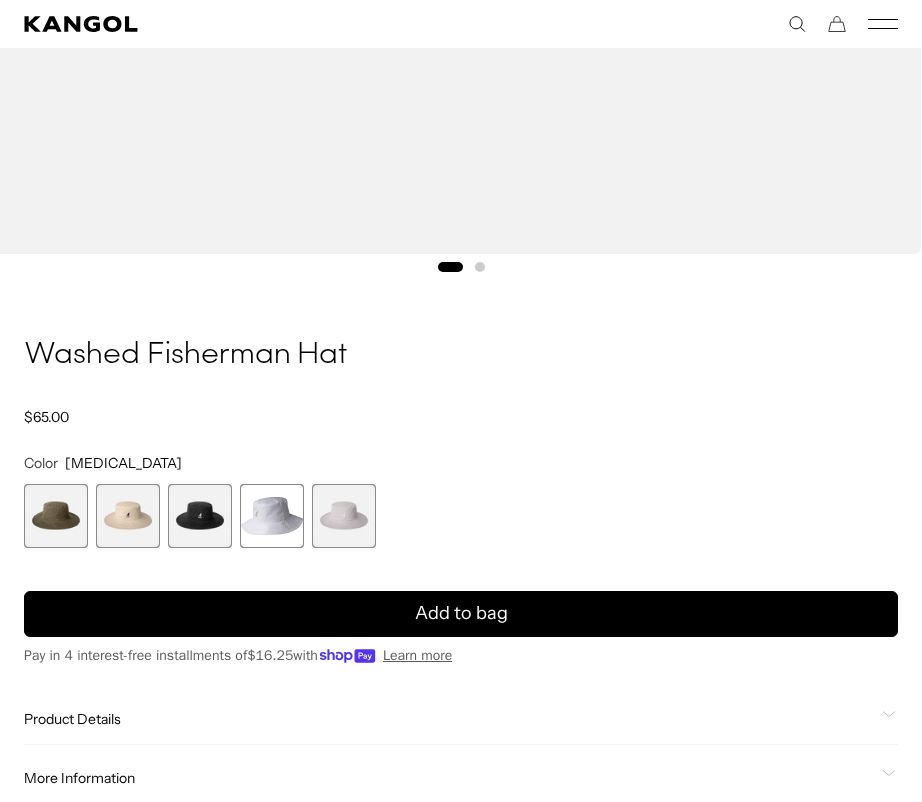 click on "Add to bag" at bounding box center (461, 614) 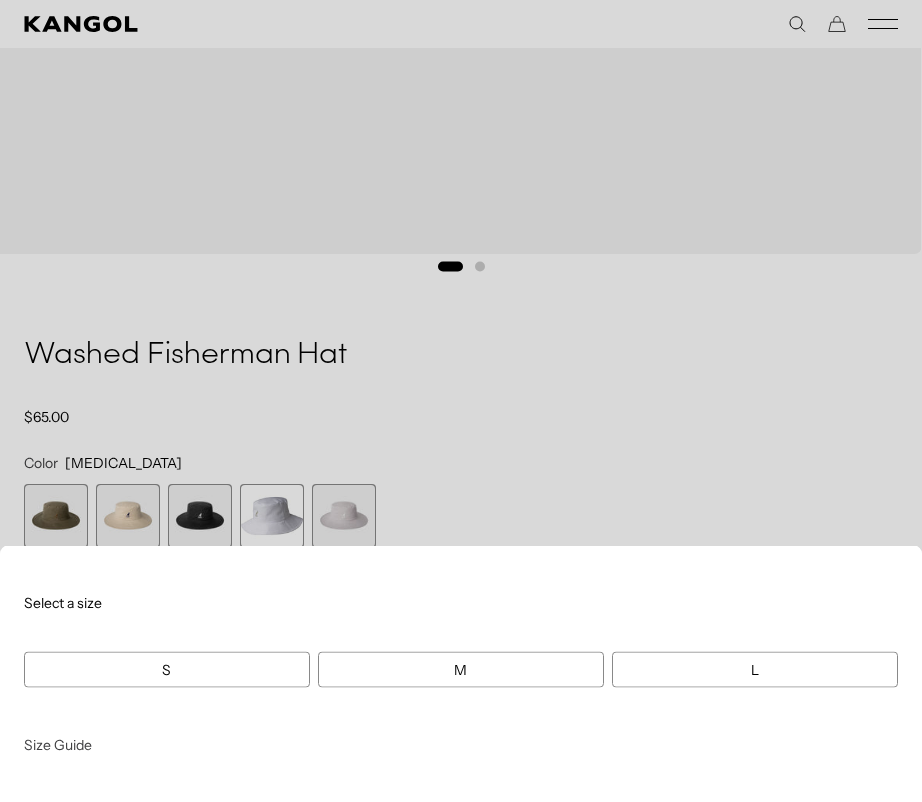 click on "S" at bounding box center (167, 670) 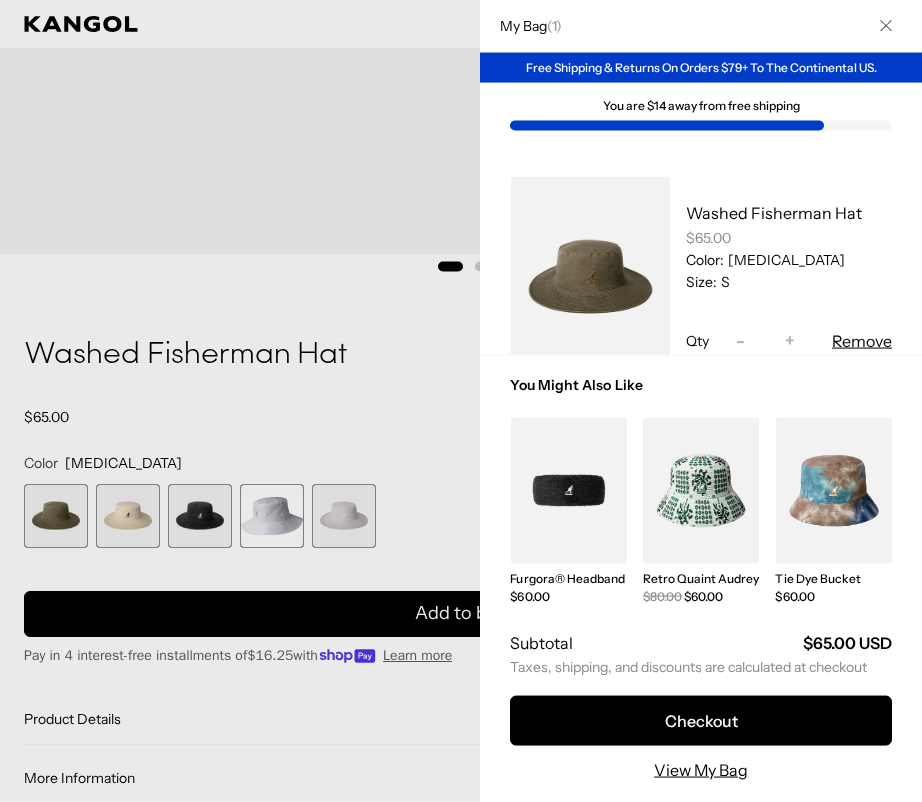 scroll, scrollTop: 0, scrollLeft: 412, axis: horizontal 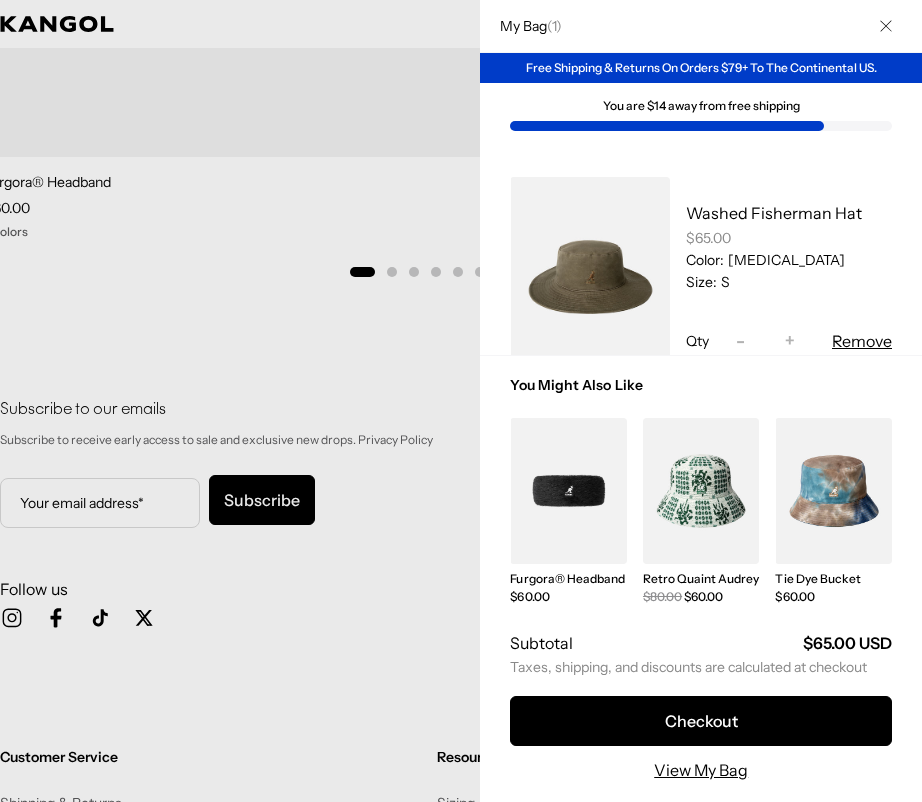 click at bounding box center (701, 491) 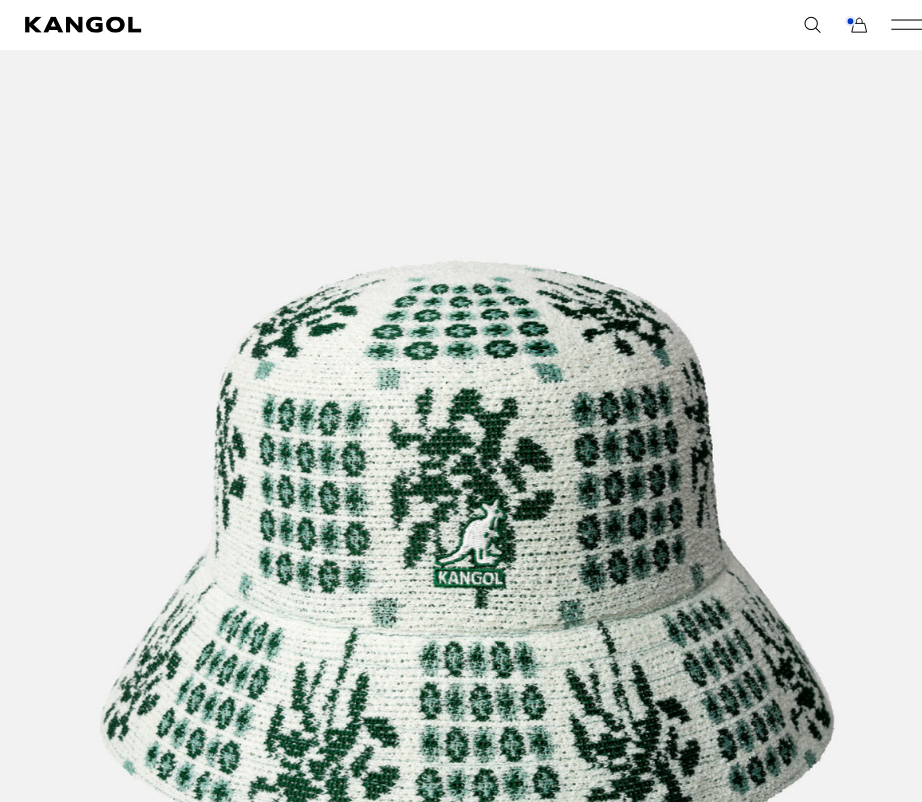 scroll, scrollTop: 237, scrollLeft: 0, axis: vertical 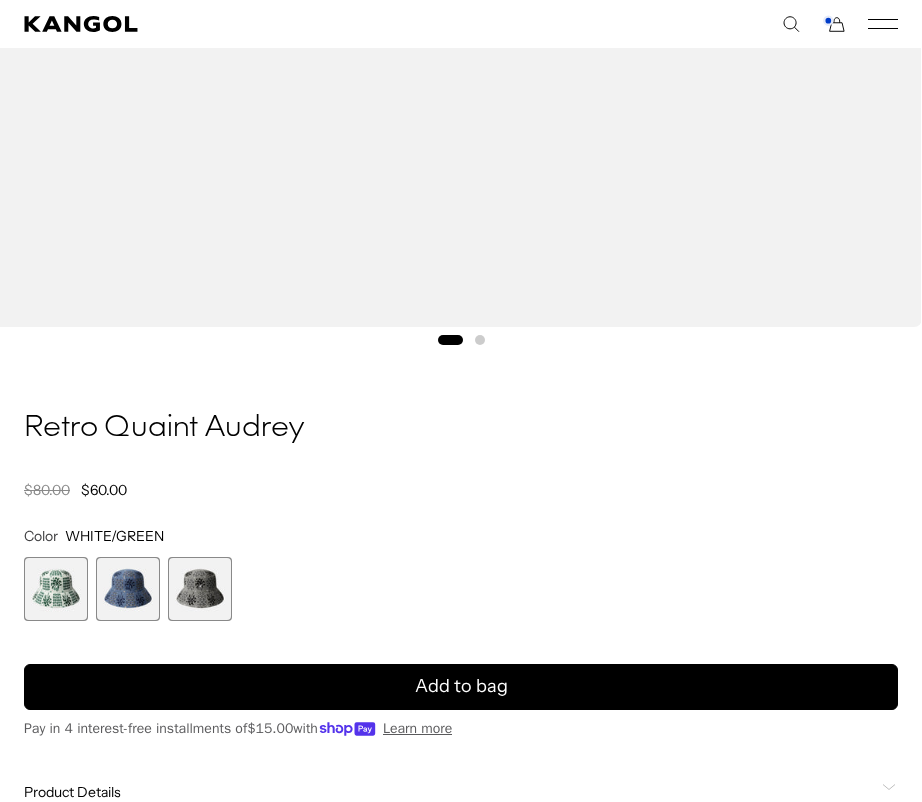 click at bounding box center [56, 589] 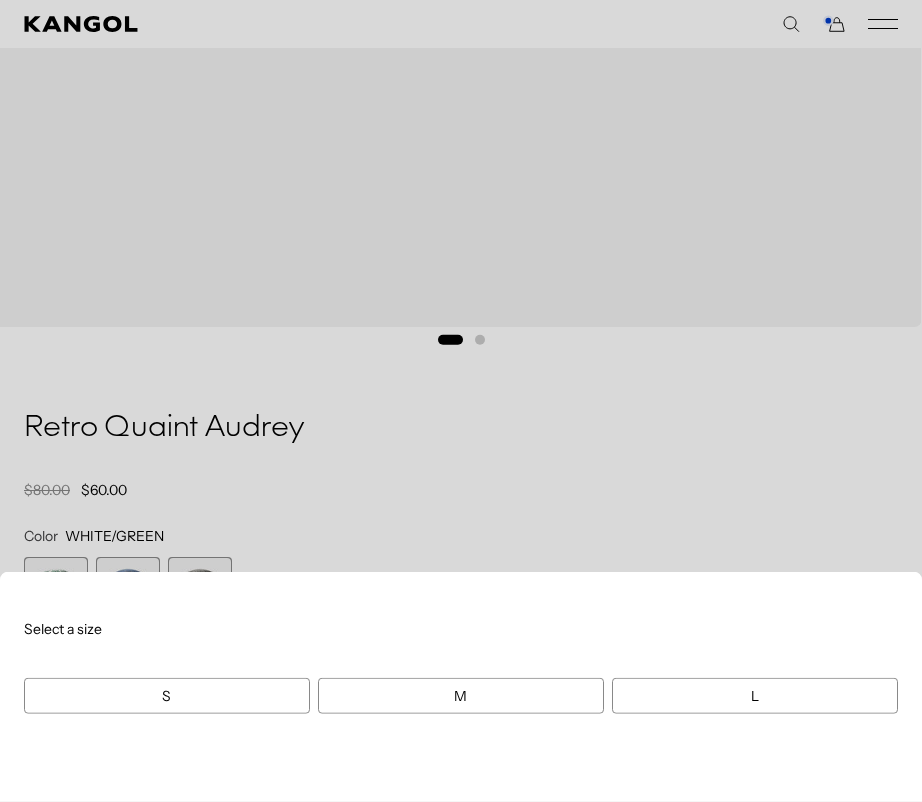 scroll, scrollTop: 0, scrollLeft: 412, axis: horizontal 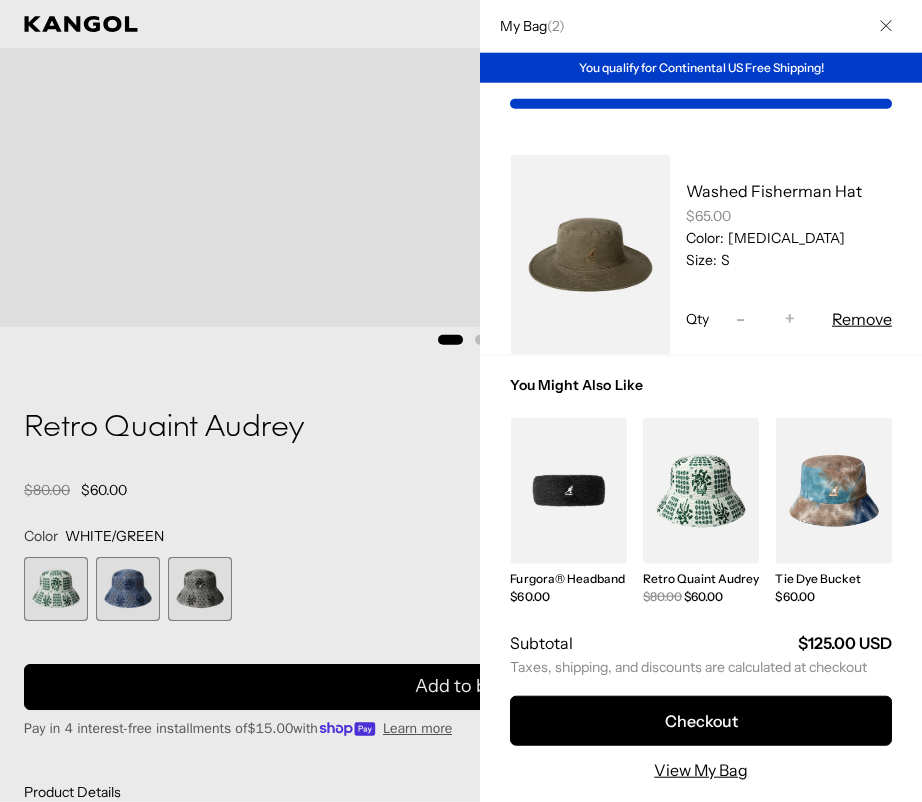 click at bounding box center [701, 491] 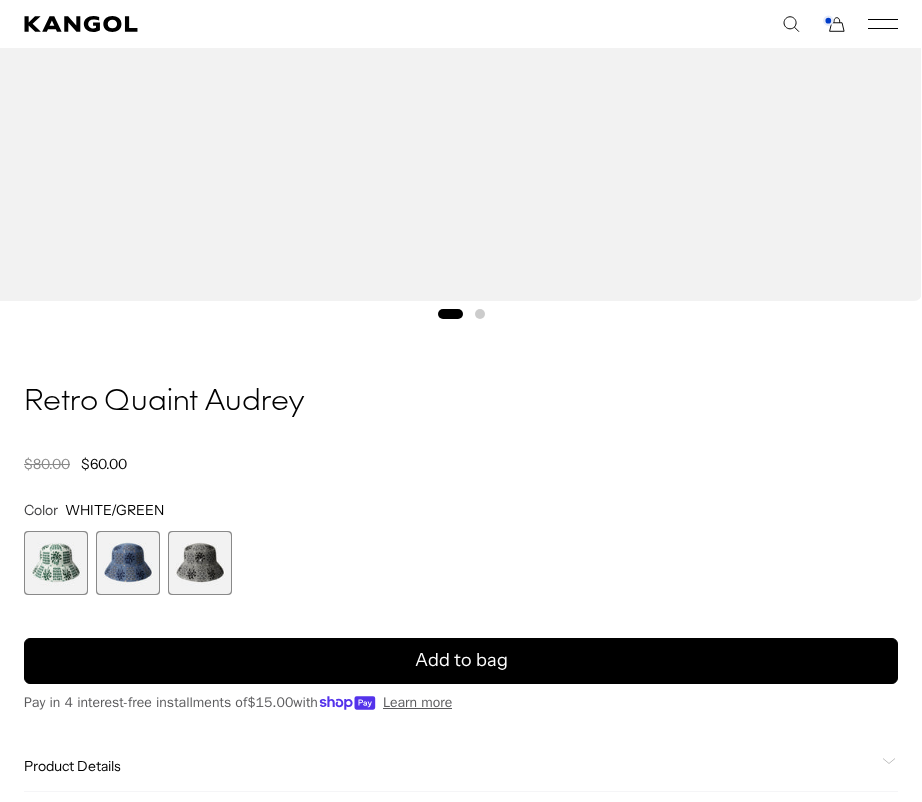 scroll, scrollTop: 1121, scrollLeft: 0, axis: vertical 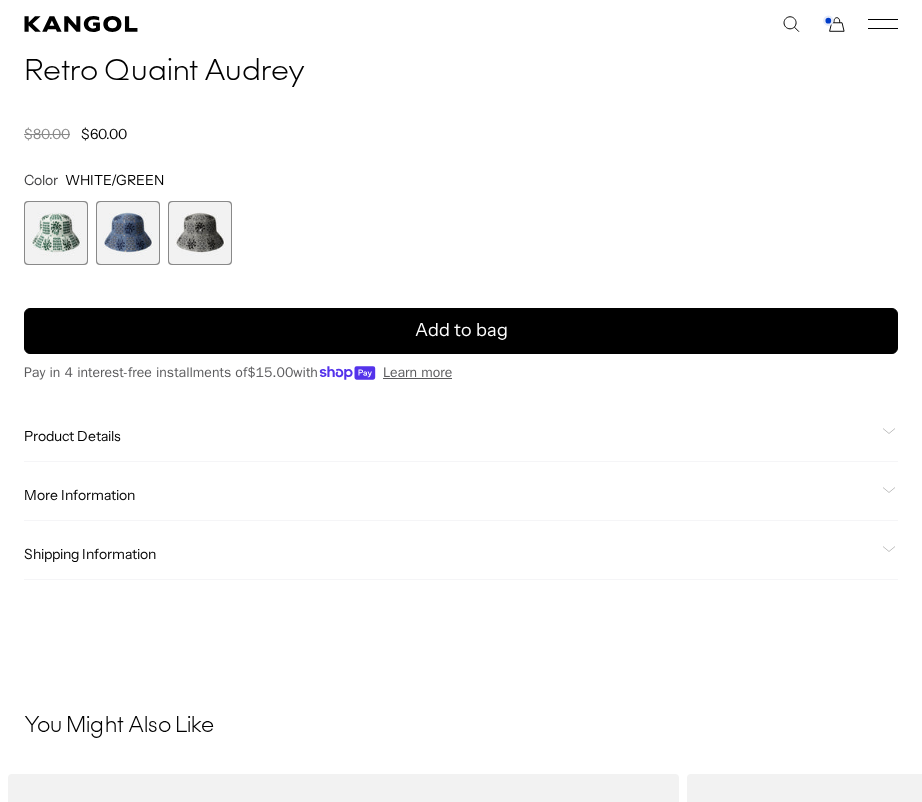 click on "Add to bag" at bounding box center (461, 330) 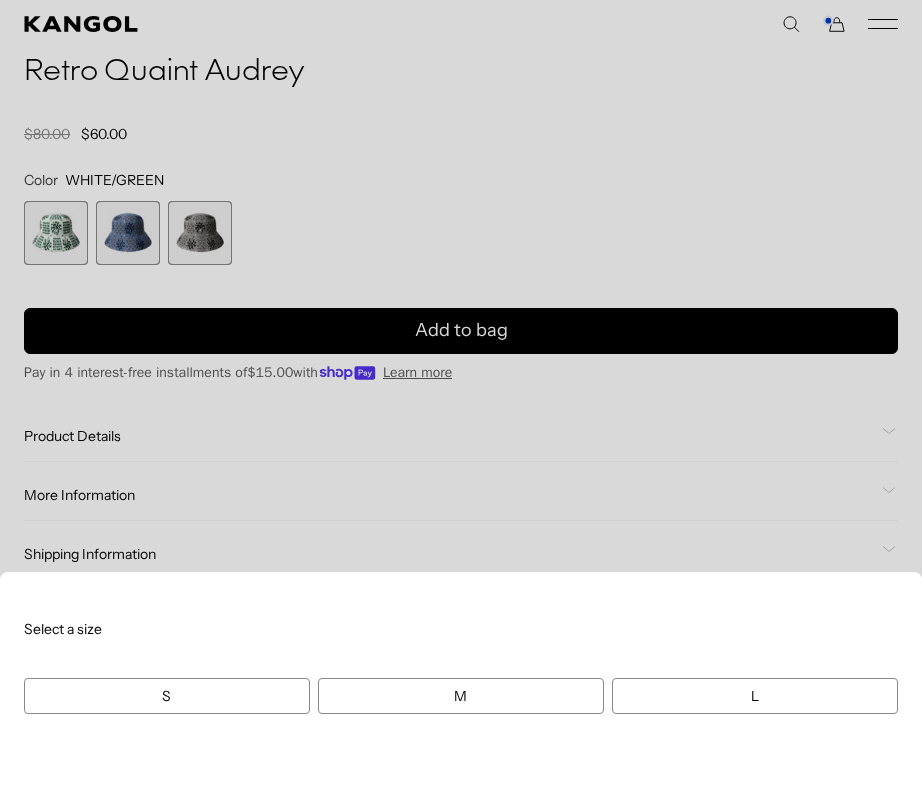 scroll, scrollTop: 0, scrollLeft: 0, axis: both 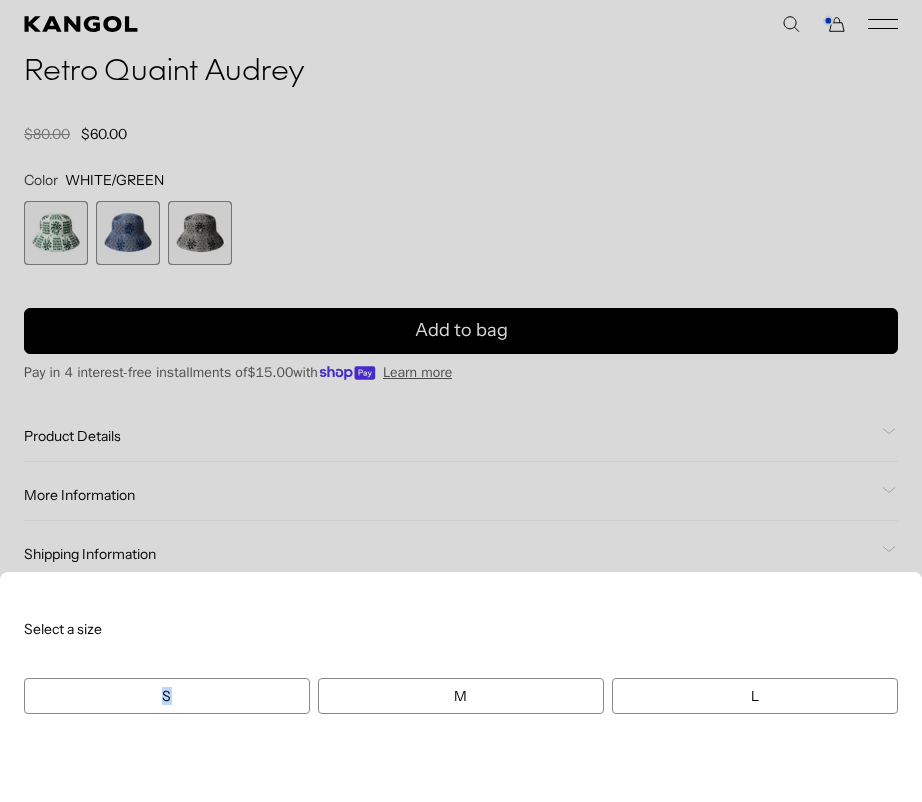 click on "S" at bounding box center [167, 696] 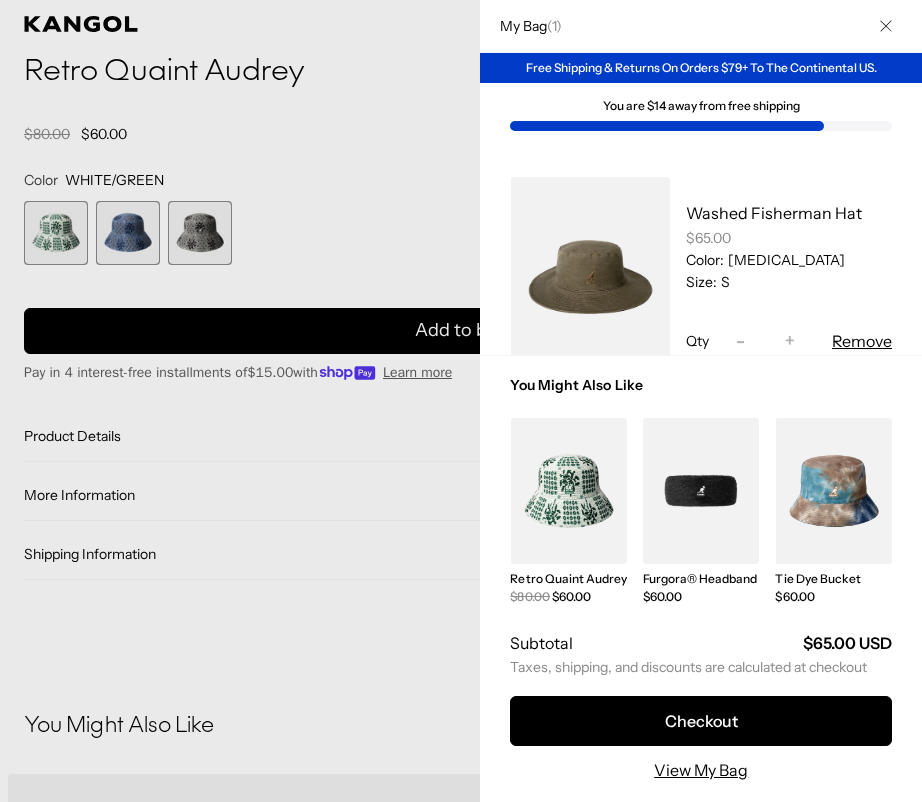 scroll, scrollTop: 0, scrollLeft: 412, axis: horizontal 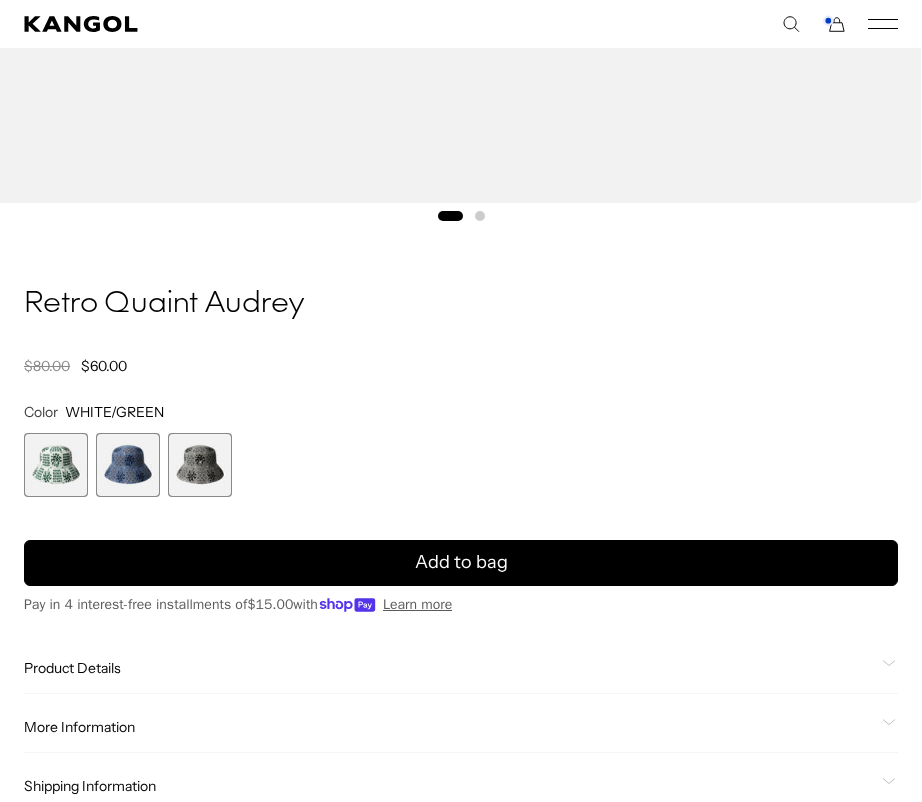click at bounding box center (56, 465) 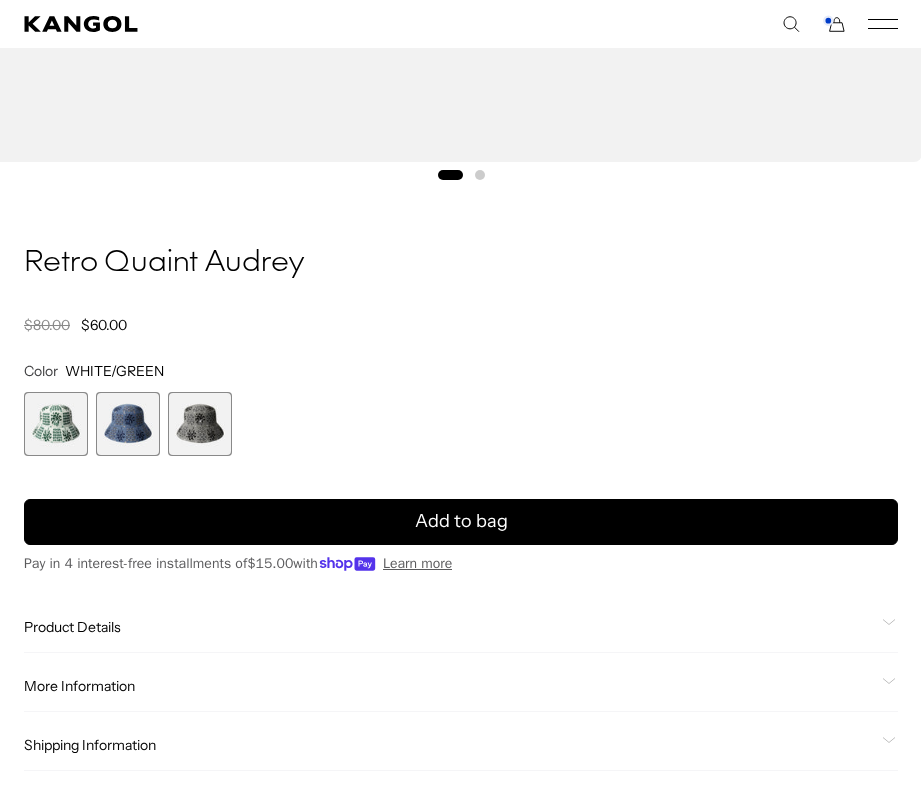 scroll, scrollTop: 1197, scrollLeft: 0, axis: vertical 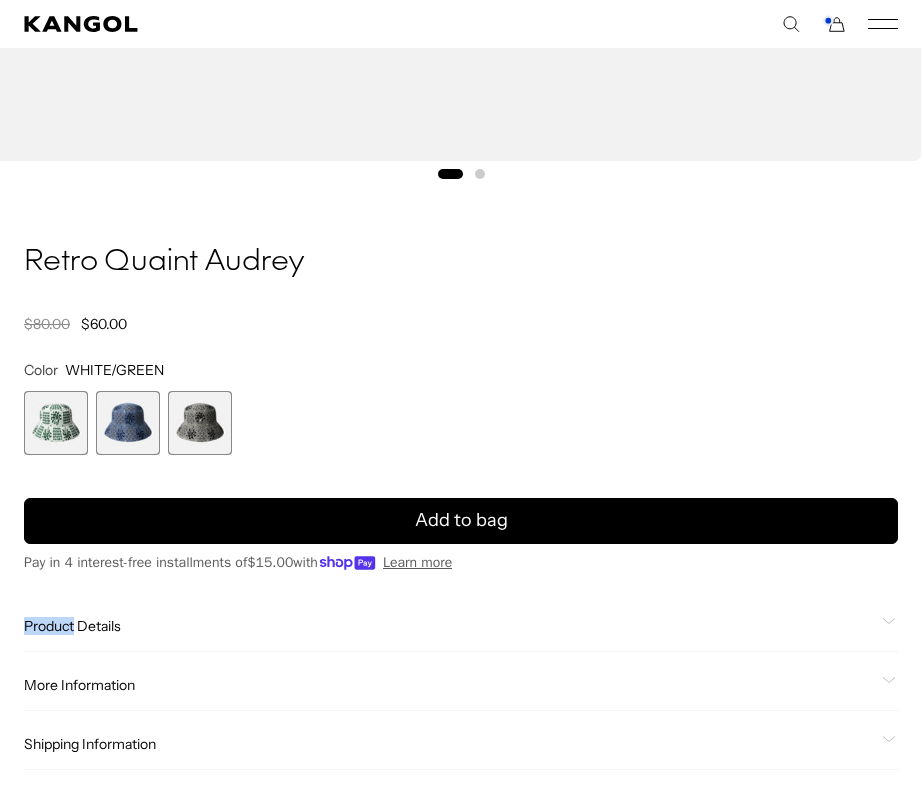 click on "Add to bag" at bounding box center [461, 521] 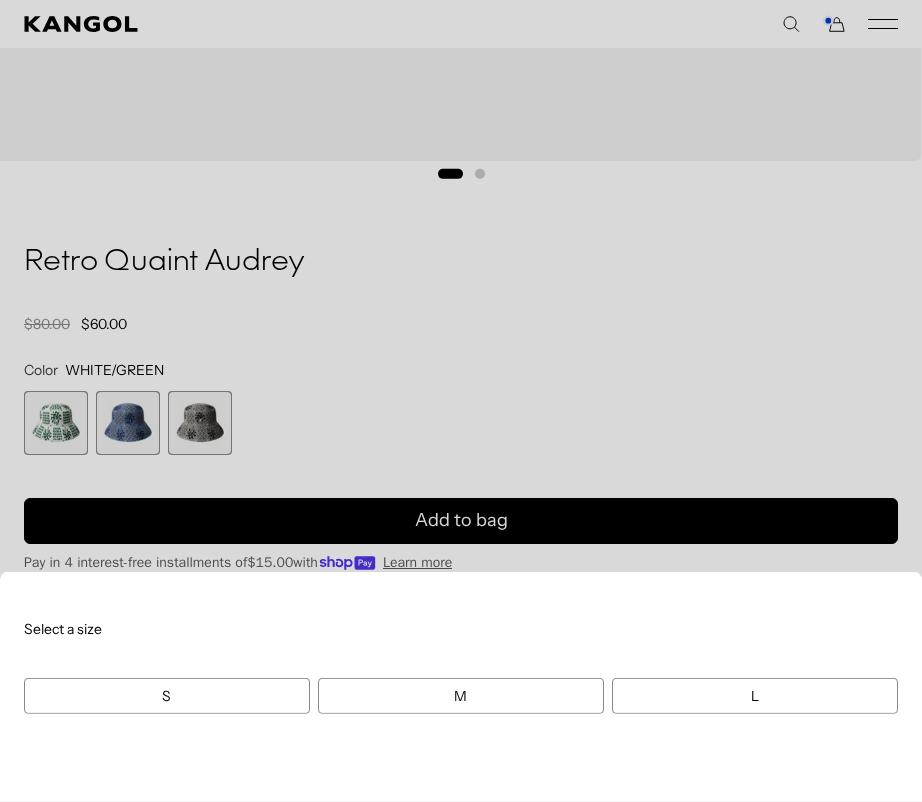 scroll, scrollTop: 0, scrollLeft: 412, axis: horizontal 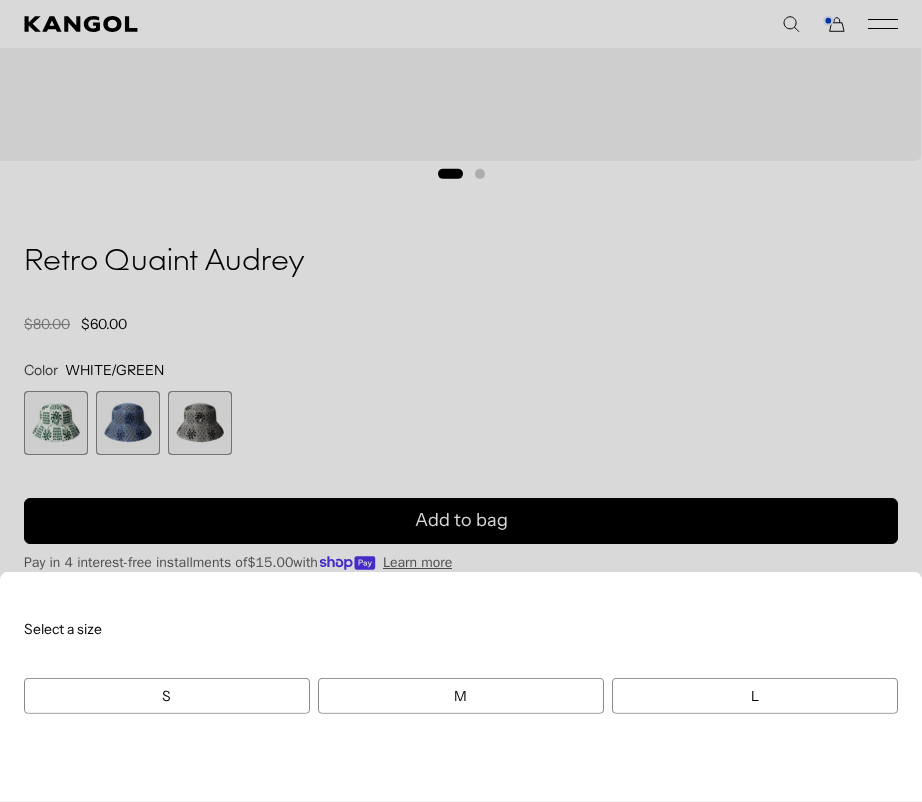 click on "S" at bounding box center (167, 696) 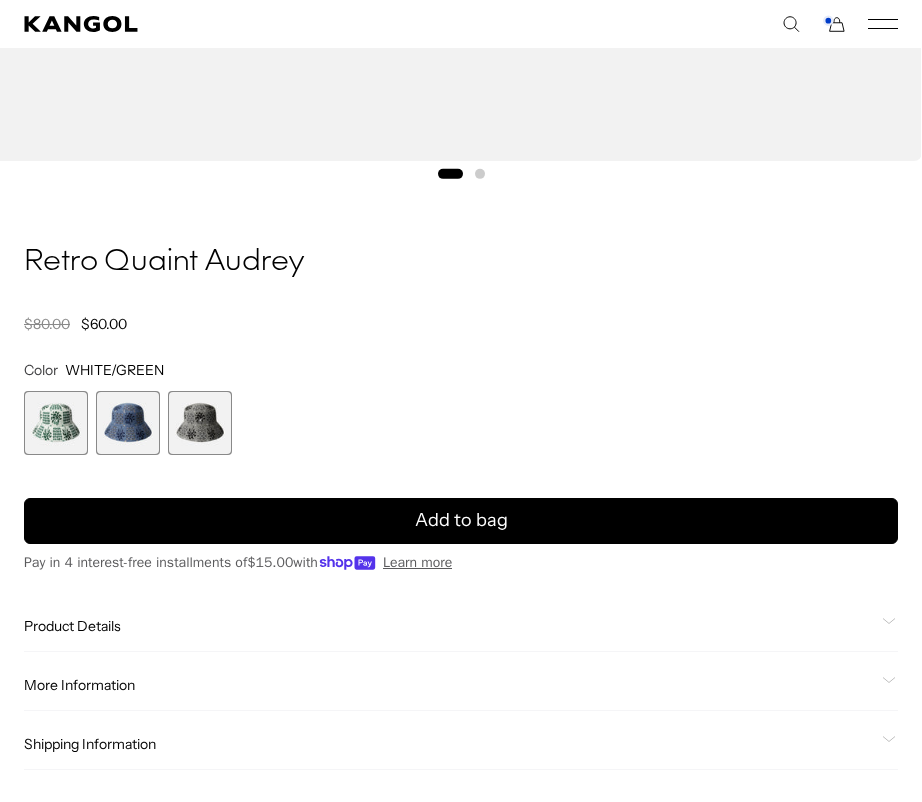 scroll, scrollTop: 0, scrollLeft: 0, axis: both 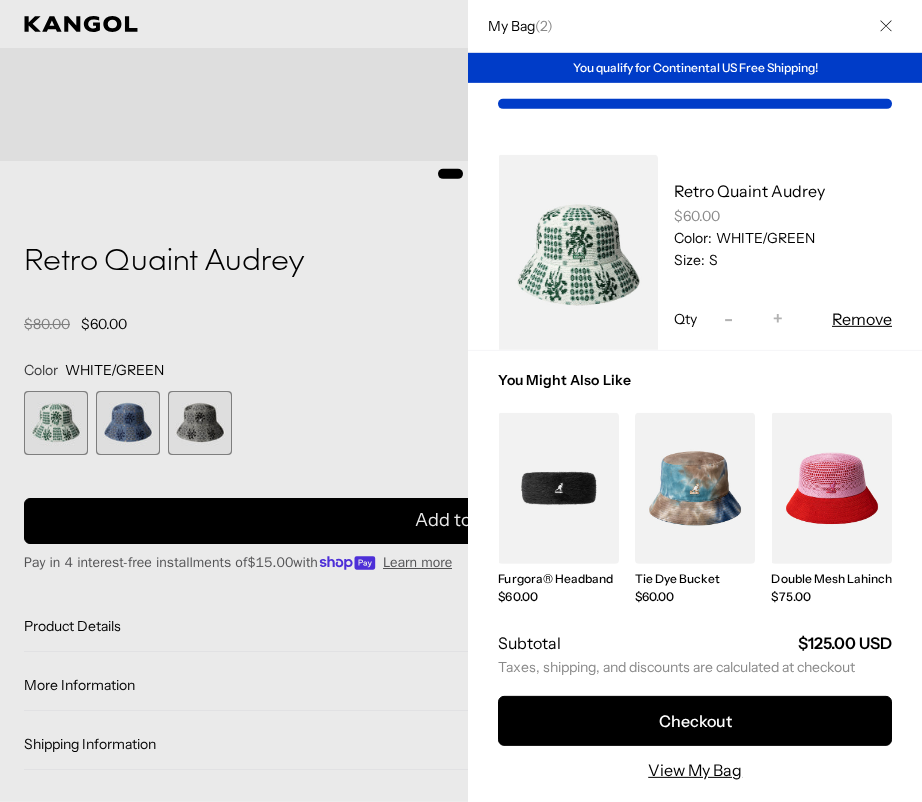 click on "Checkout" at bounding box center (695, 721) 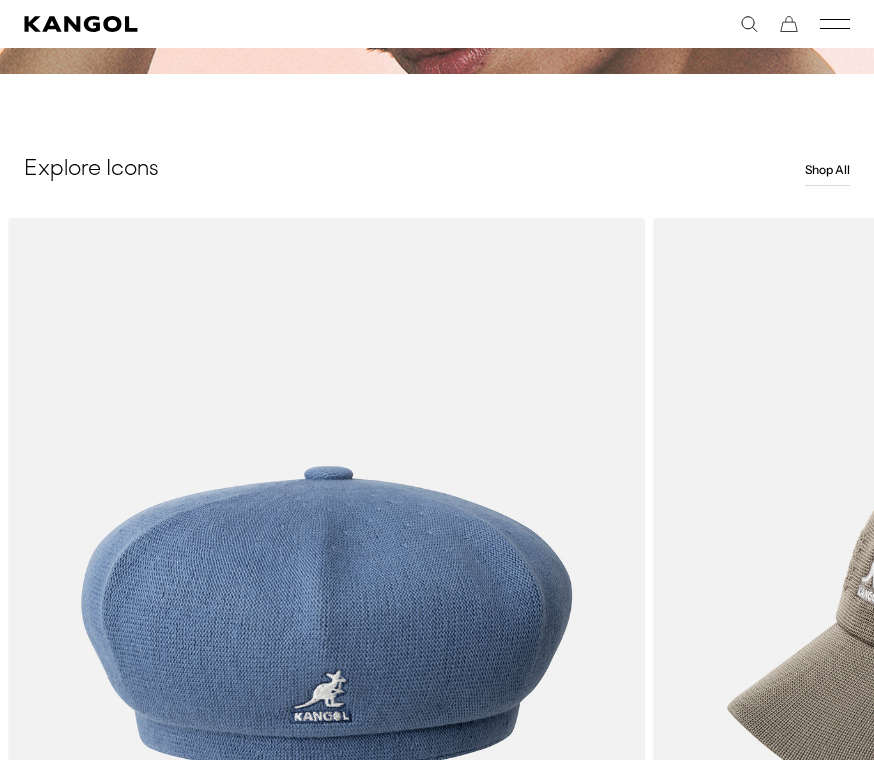 scroll, scrollTop: 789, scrollLeft: 0, axis: vertical 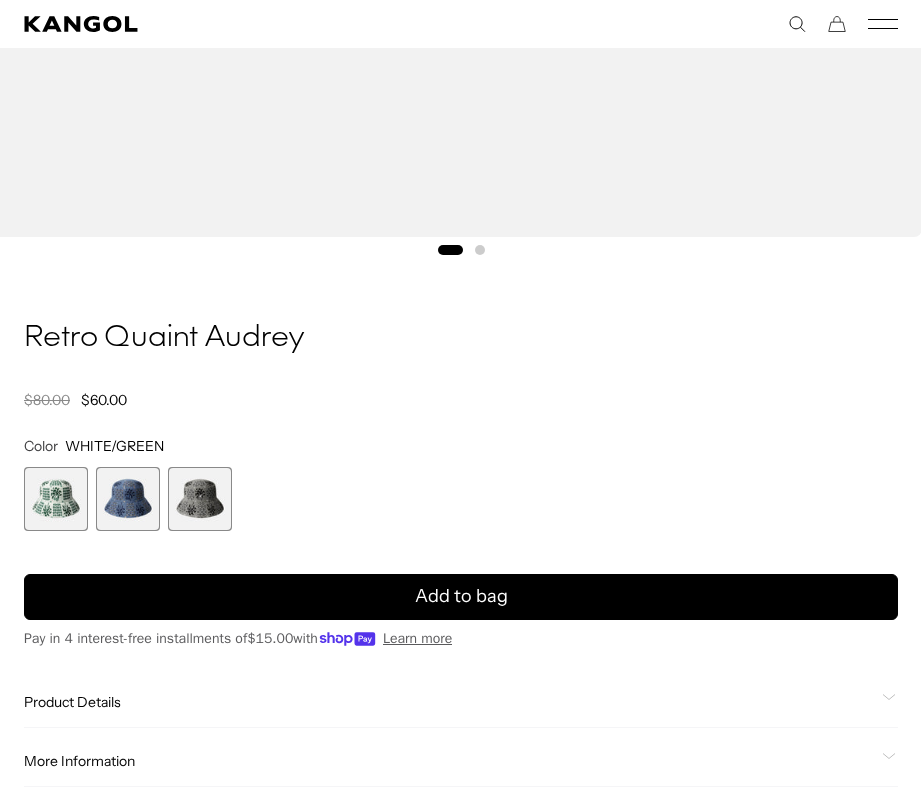 click on "Product Details" 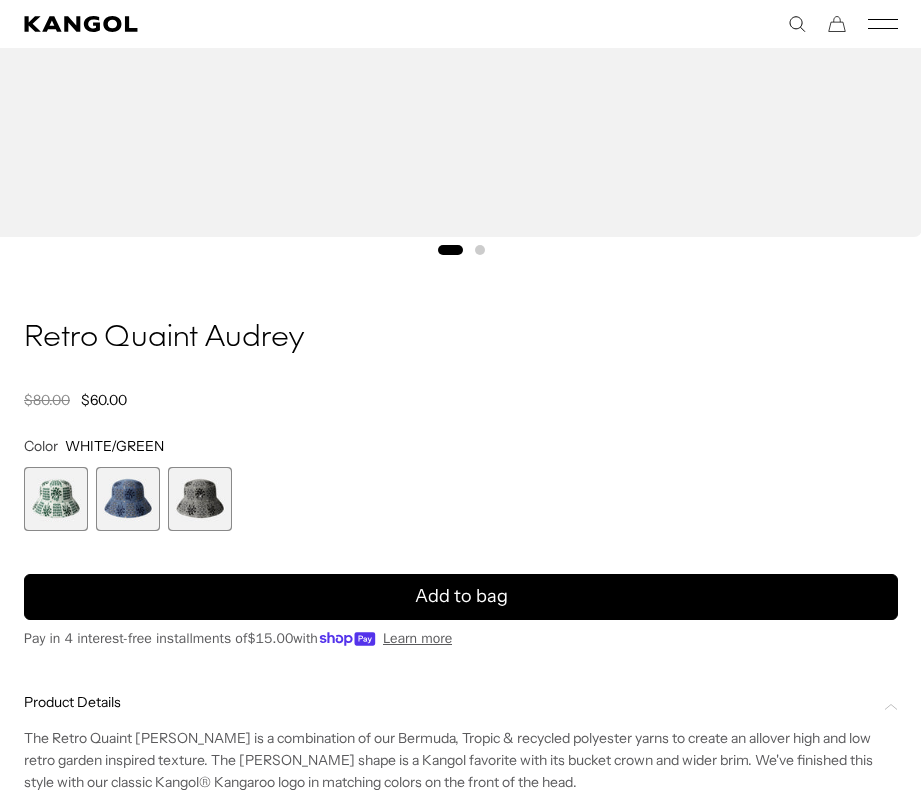 scroll, scrollTop: 0, scrollLeft: 412, axis: horizontal 